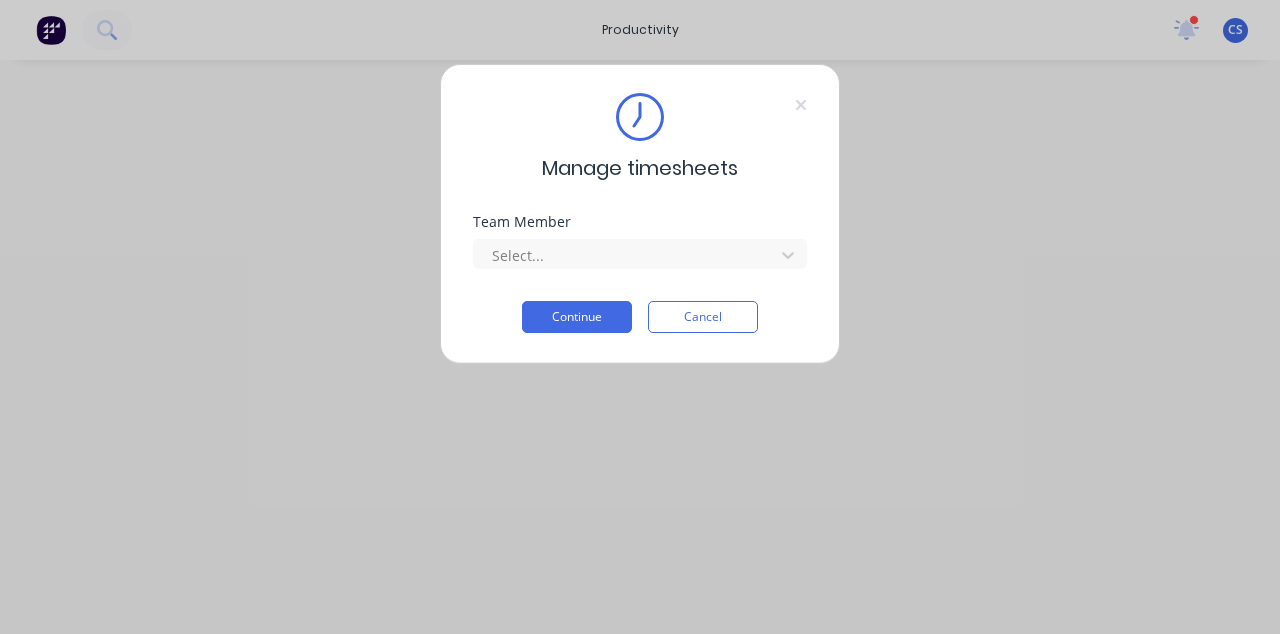 scroll, scrollTop: 0, scrollLeft: 0, axis: both 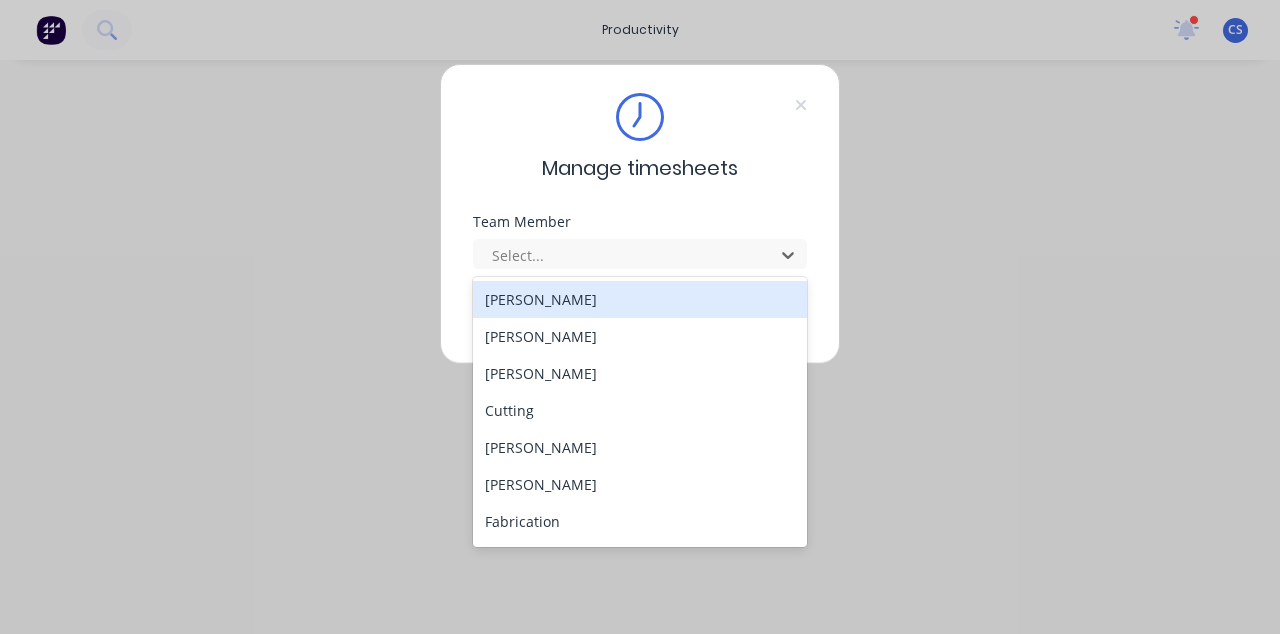 click on "Manage timesheets Team Member 17 results available. Use Up and Down to choose options, press Enter to select the currently focused option, press Escape to exit the menu, press Tab to select the option and exit the menu. Select... Continue   Cancel" at bounding box center (640, 317) 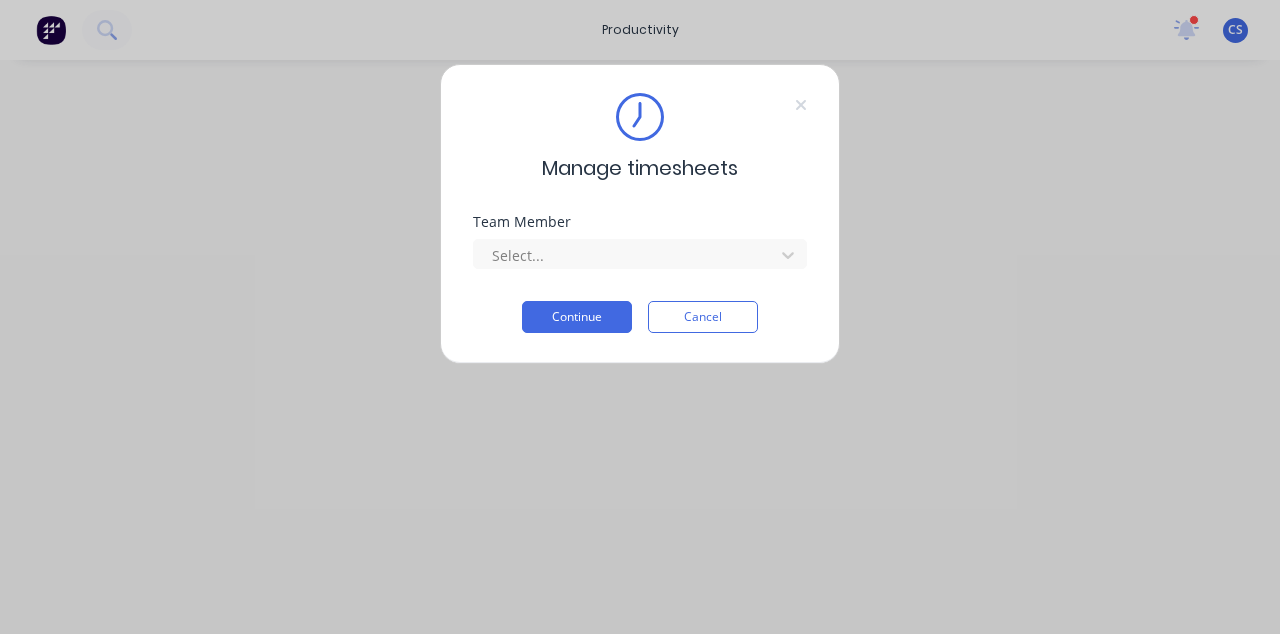 click on "Cancel" at bounding box center (703, 317) 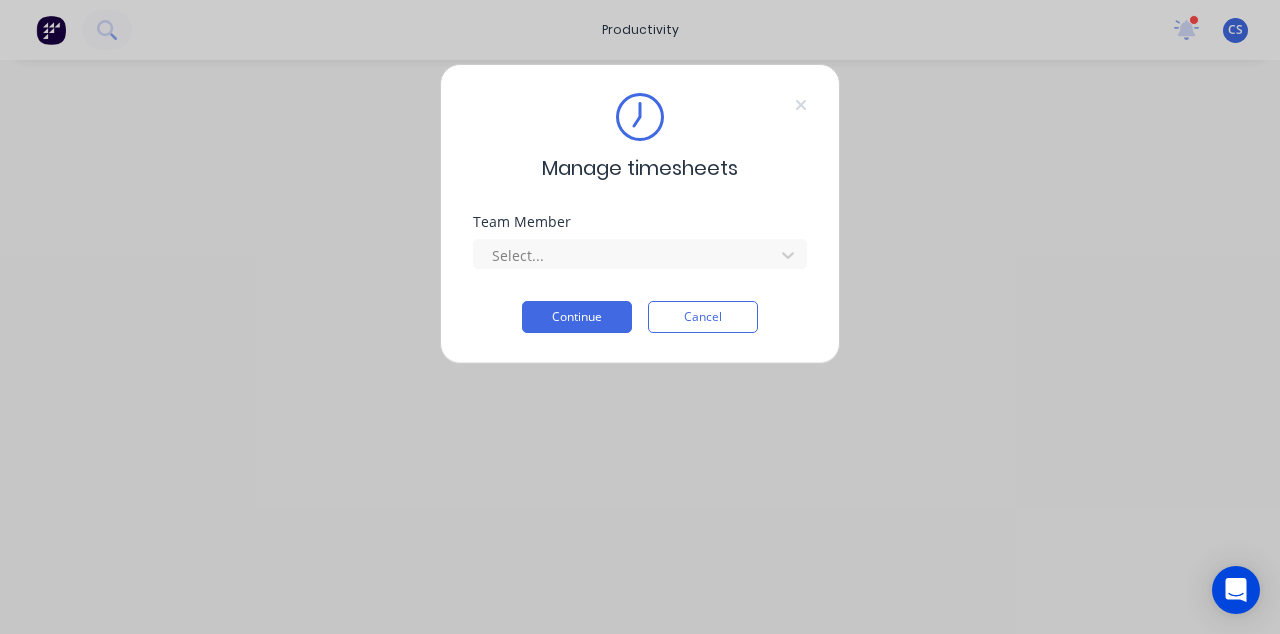 scroll, scrollTop: 0, scrollLeft: 0, axis: both 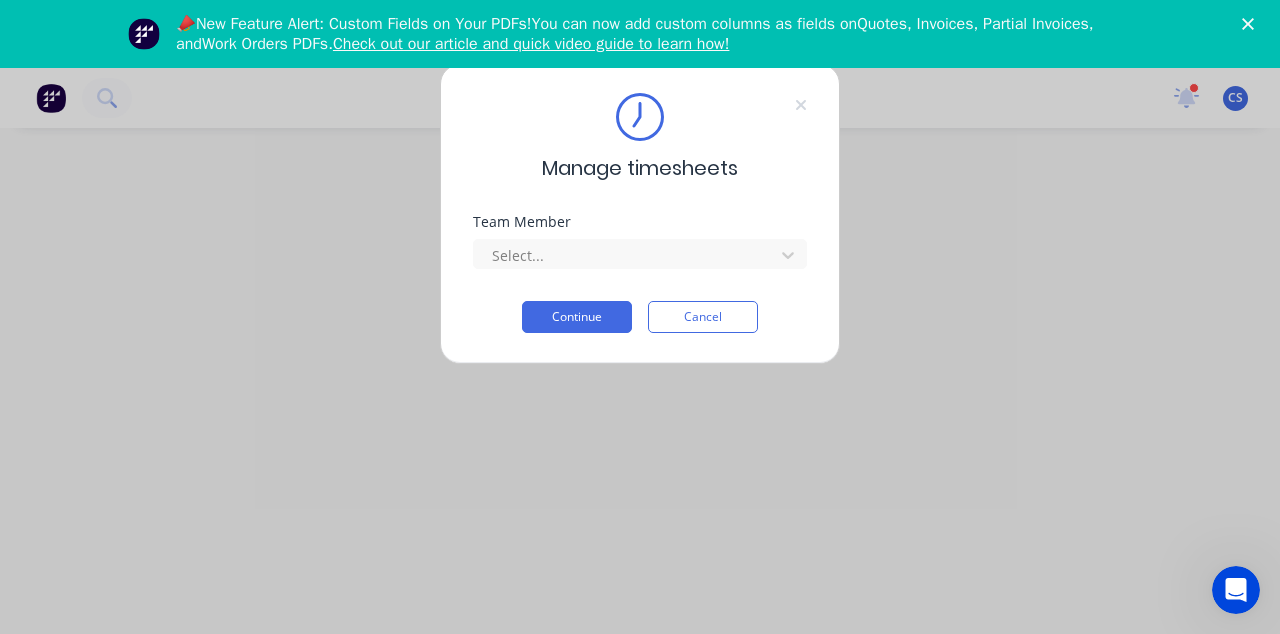 click on "Cancel" at bounding box center (703, 317) 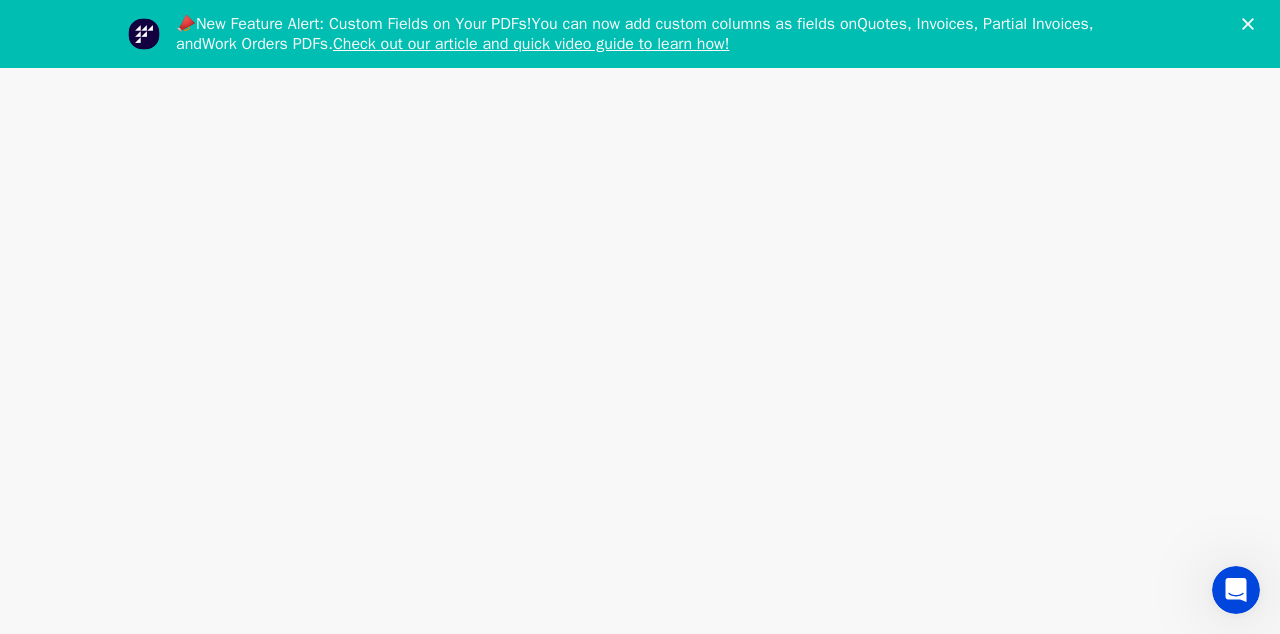 scroll, scrollTop: 0, scrollLeft: 0, axis: both 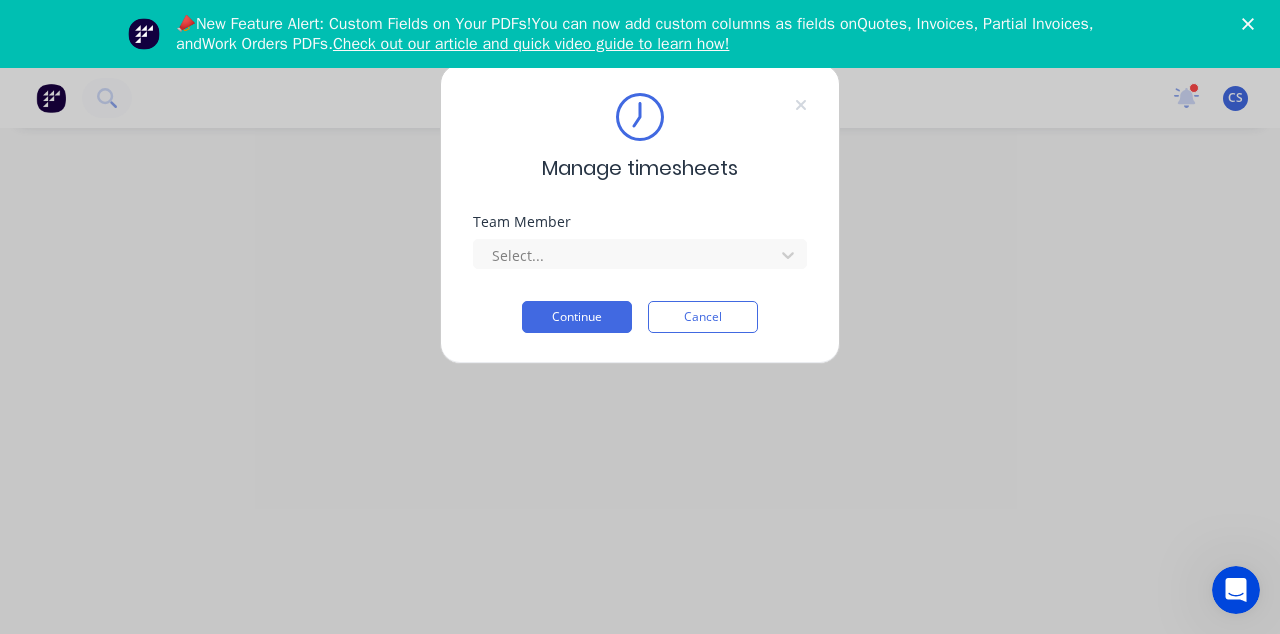 click on "Manage timesheets Team Member Select... Continue   Cancel" at bounding box center (640, 214) 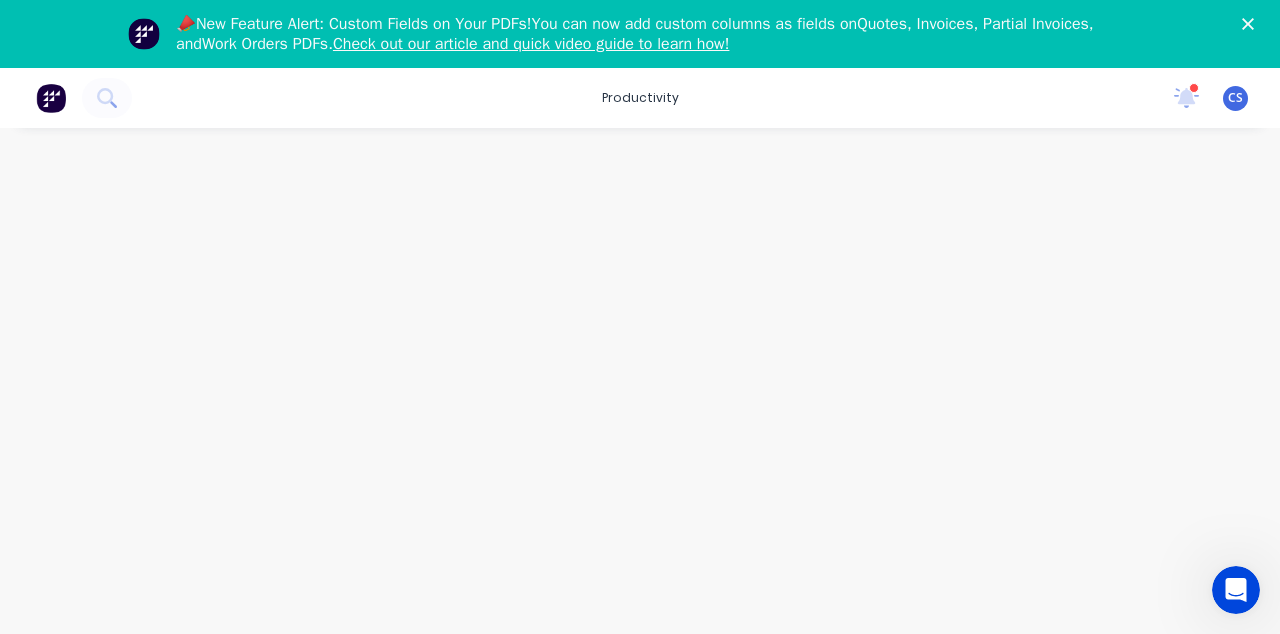 click on "📣New Feature Alert: Custom Fields on Your PDFs!  You can now add custom columns as fields on  Quotes, Invoices, Partial Invoices , and  Work Orders   PDFs .  Check out our article and quick video guide to learn how!" at bounding box center (640, 34) 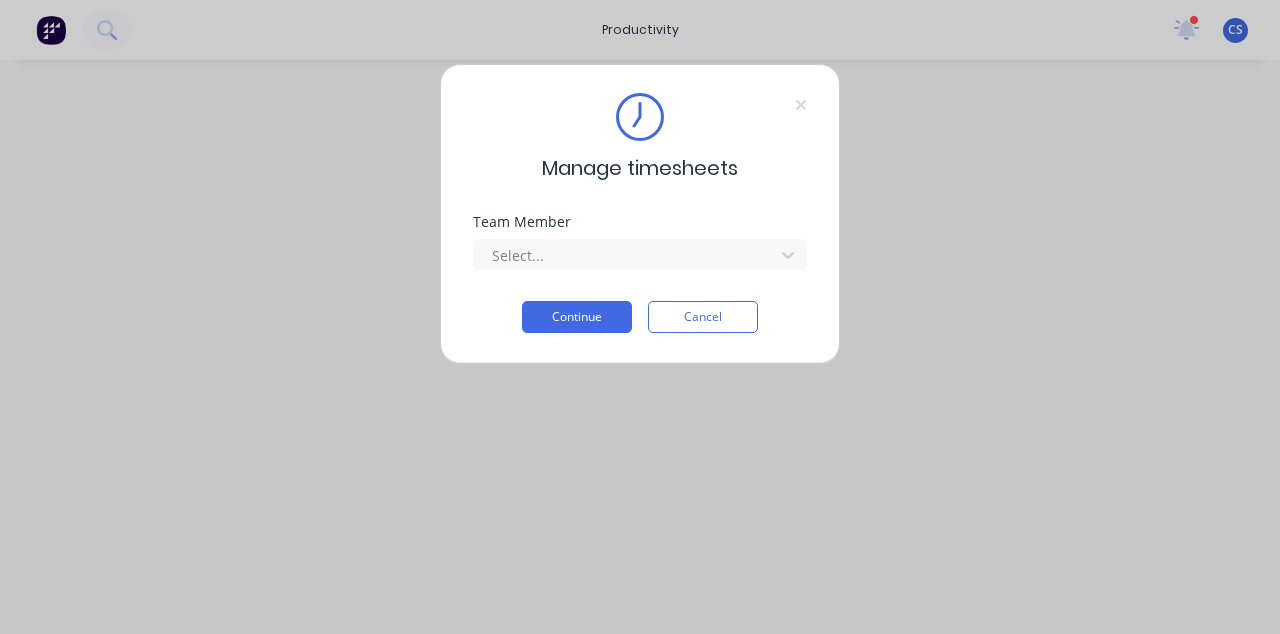 scroll, scrollTop: 0, scrollLeft: 0, axis: both 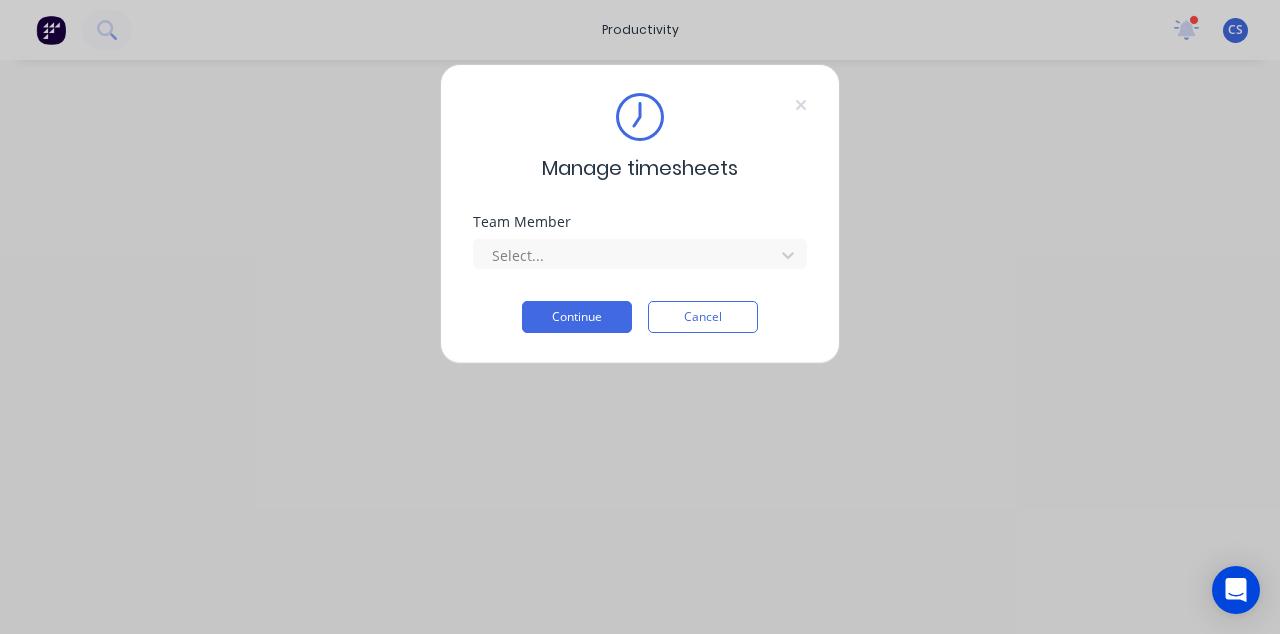click on "Manage timesheets Team Member Select... Continue   Cancel" at bounding box center (640, 214) 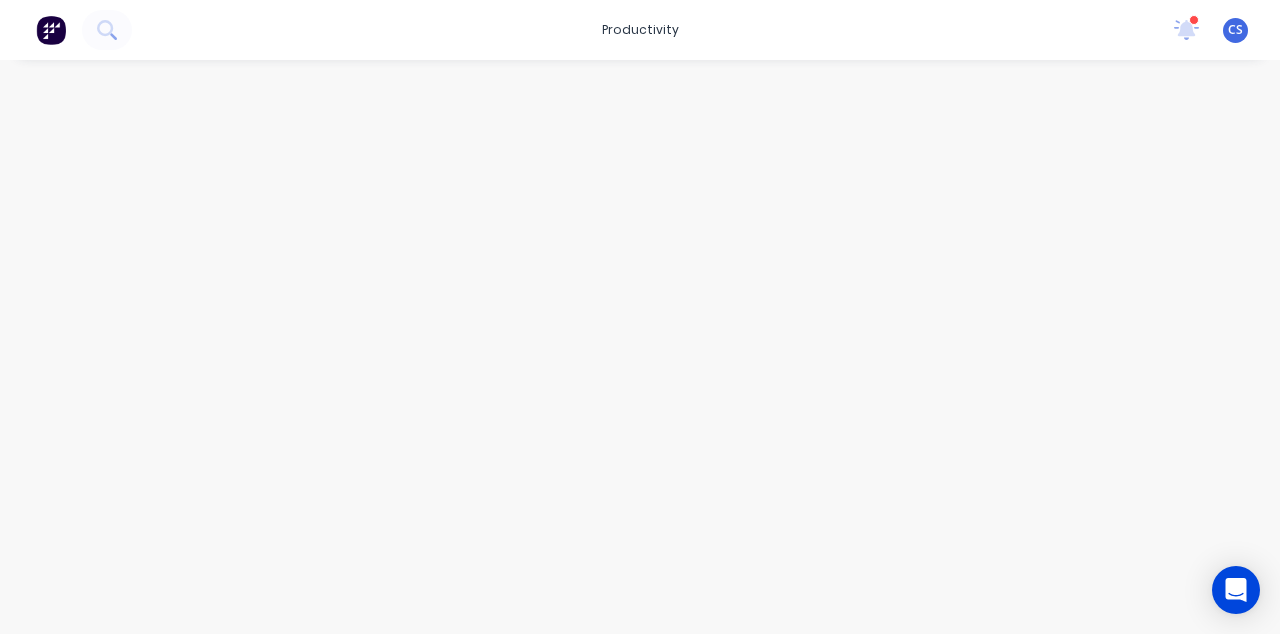 click at bounding box center (51, 30) 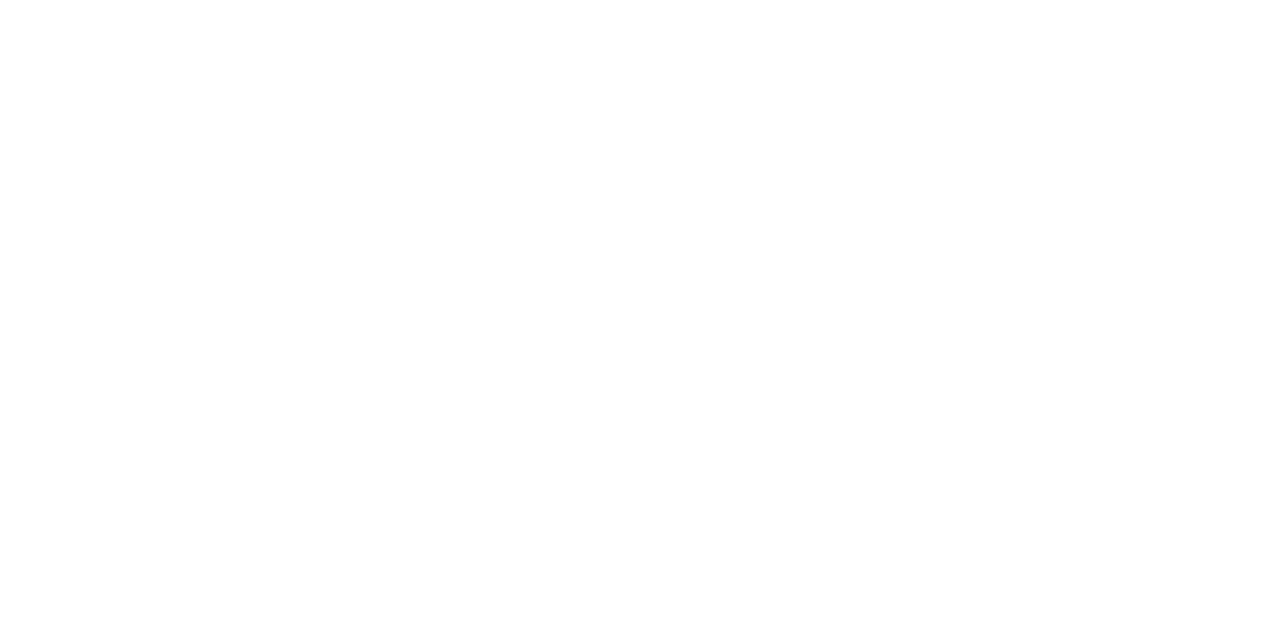 scroll, scrollTop: 668, scrollLeft: 0, axis: vertical 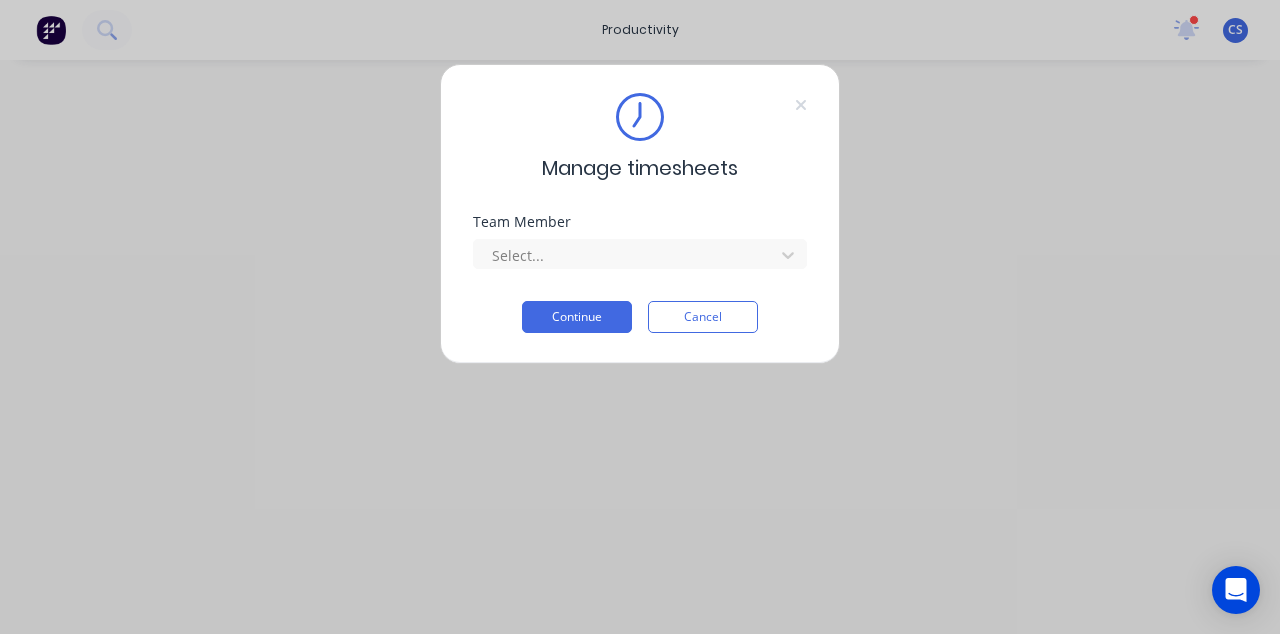 click 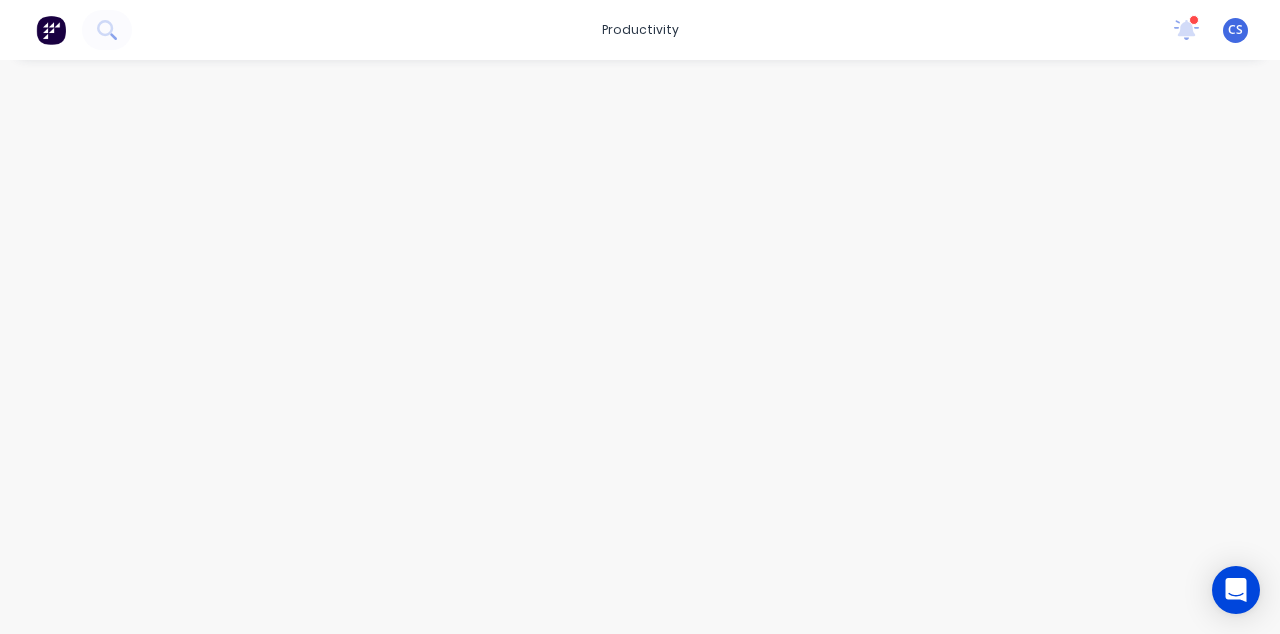 click on "productivity" at bounding box center [640, 30] 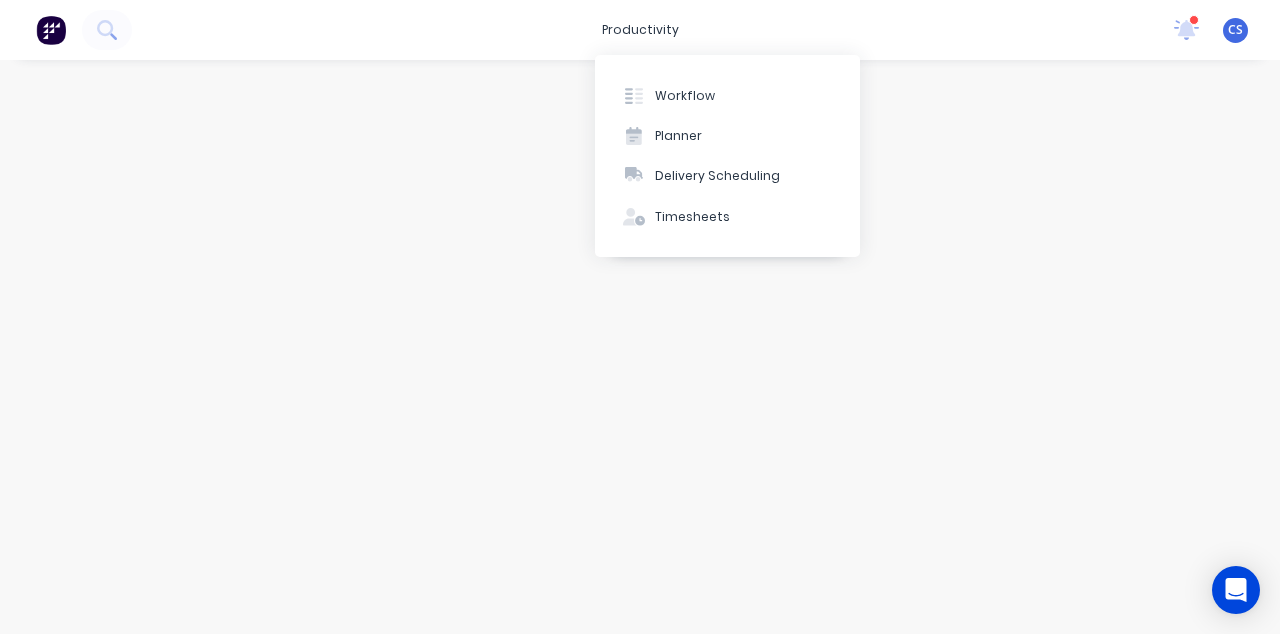 click at bounding box center (51, 30) 